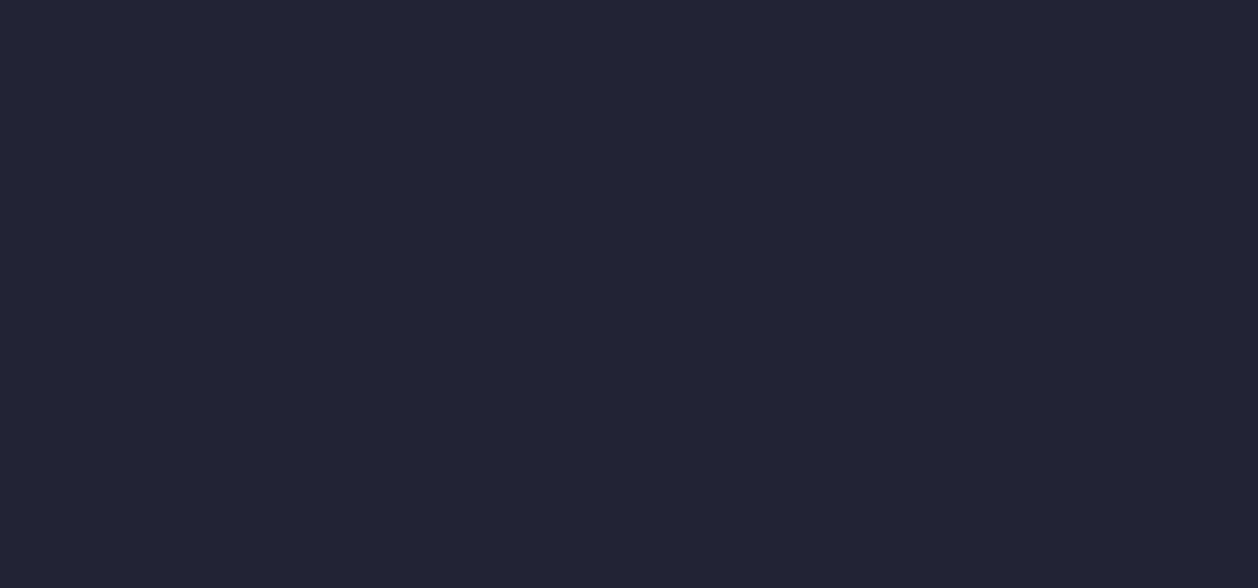 scroll, scrollTop: 0, scrollLeft: 0, axis: both 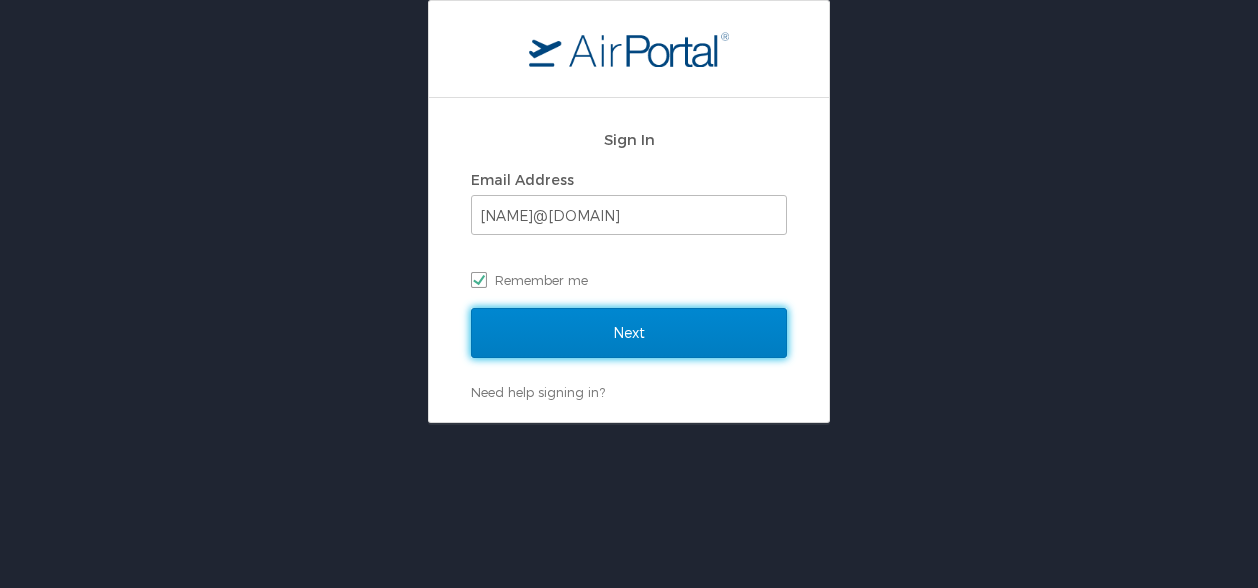 click on "Next" at bounding box center [629, 333] 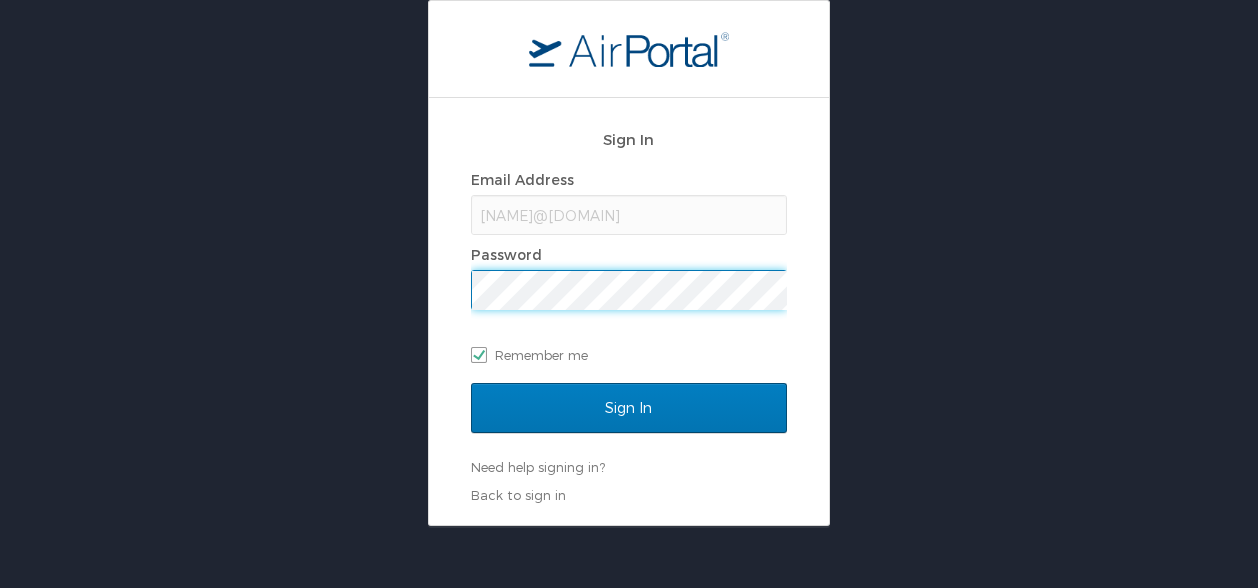 scroll, scrollTop: 0, scrollLeft: 0, axis: both 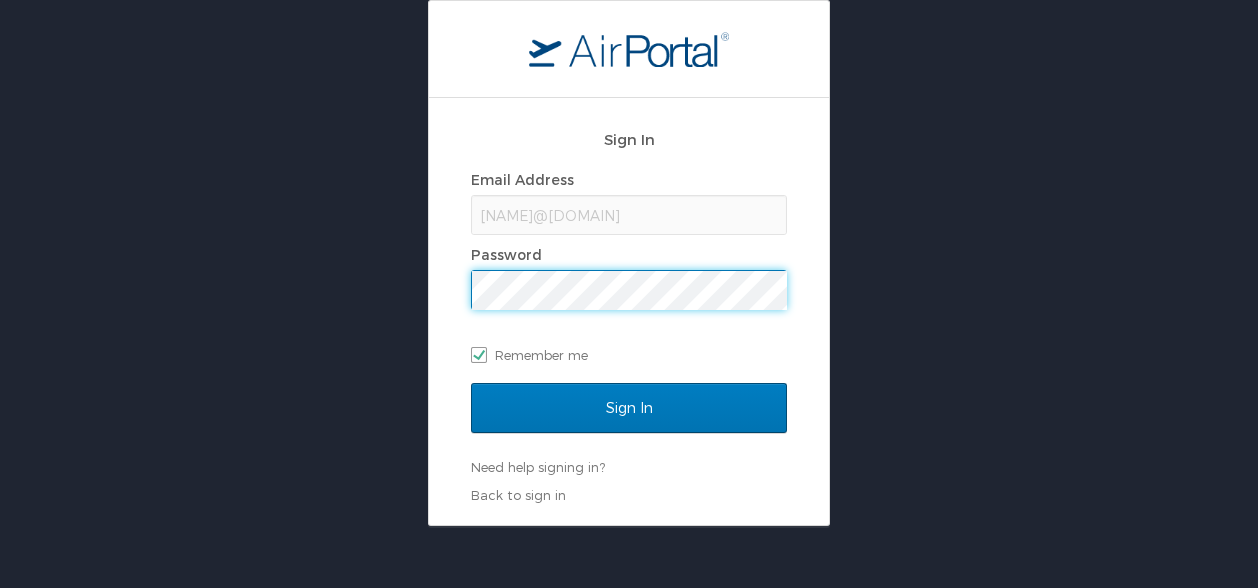 click on "Sign In" at bounding box center (629, 408) 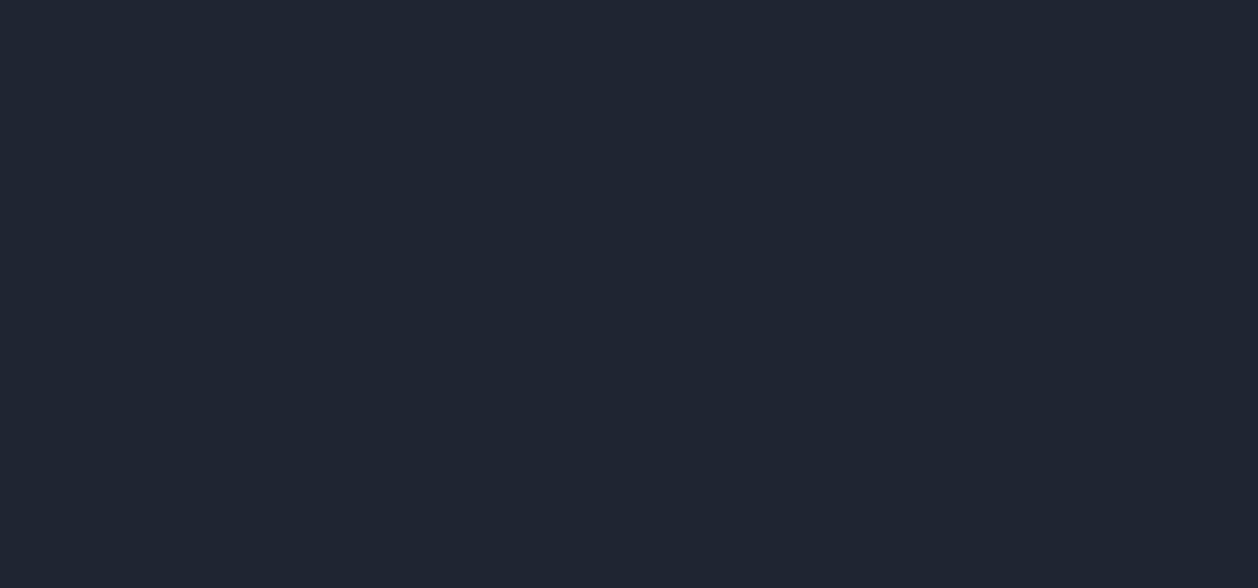 scroll, scrollTop: 0, scrollLeft: 0, axis: both 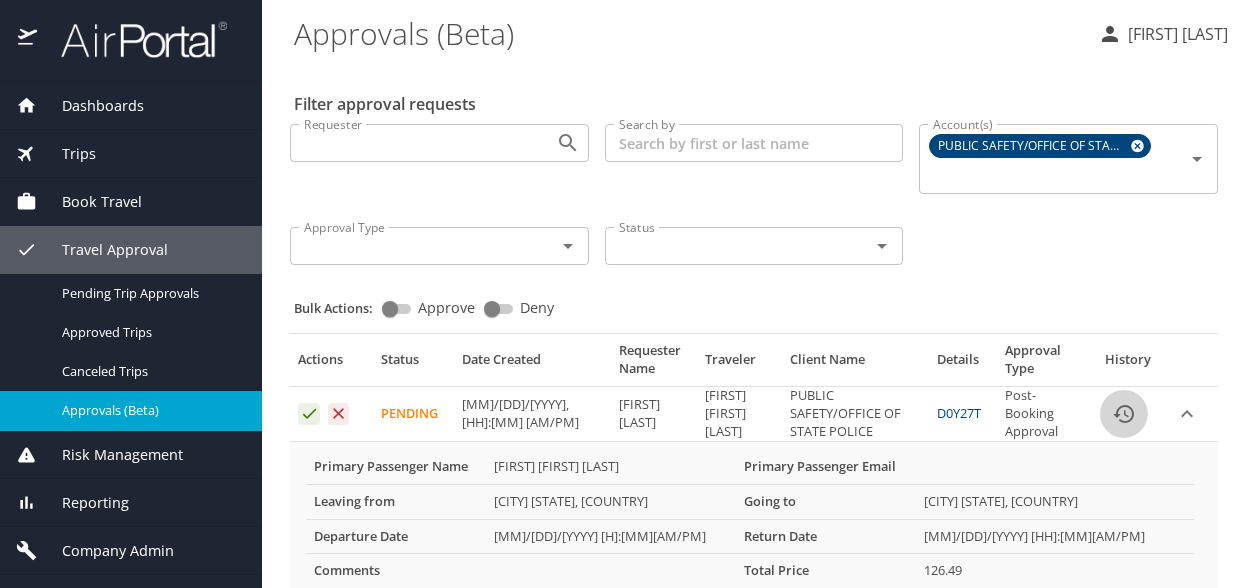 click 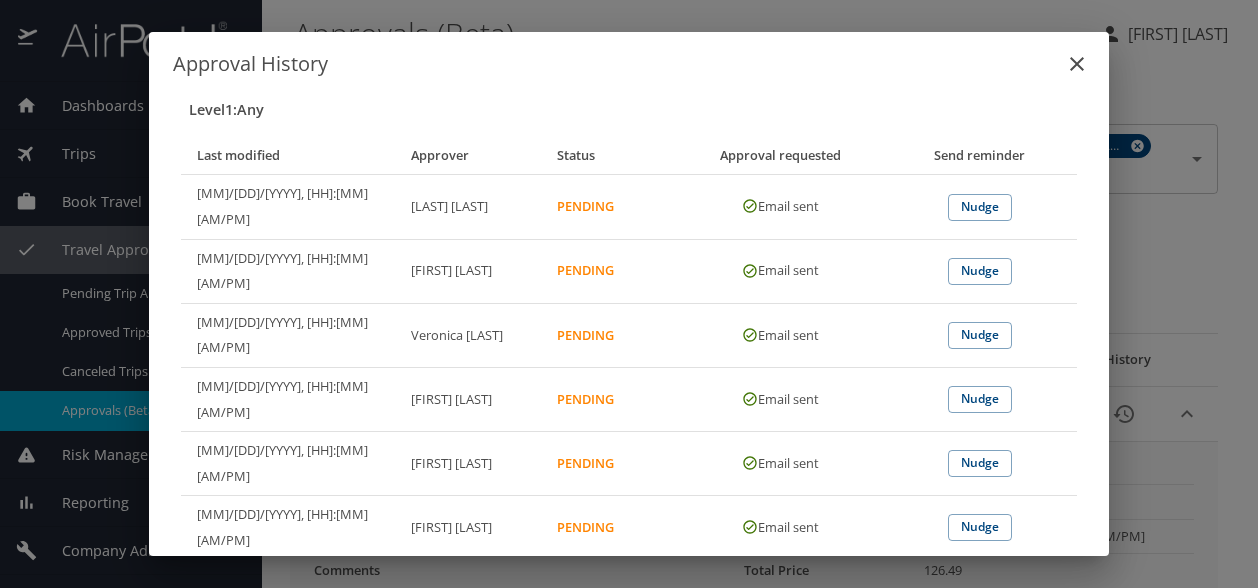 click 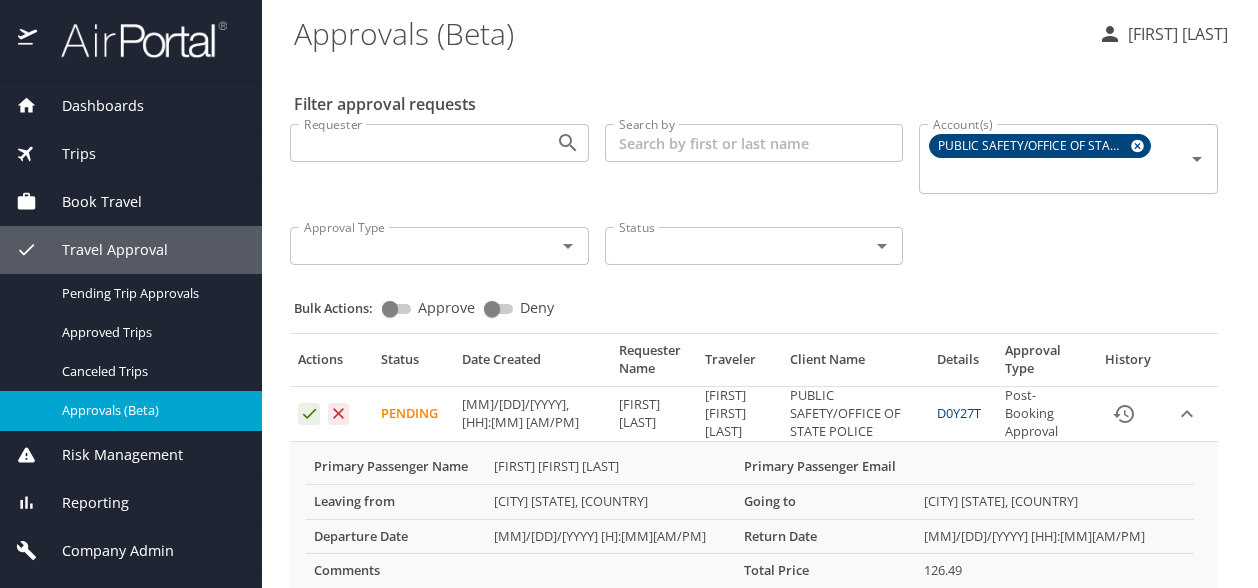 click on "D0Y27T" at bounding box center (959, 413) 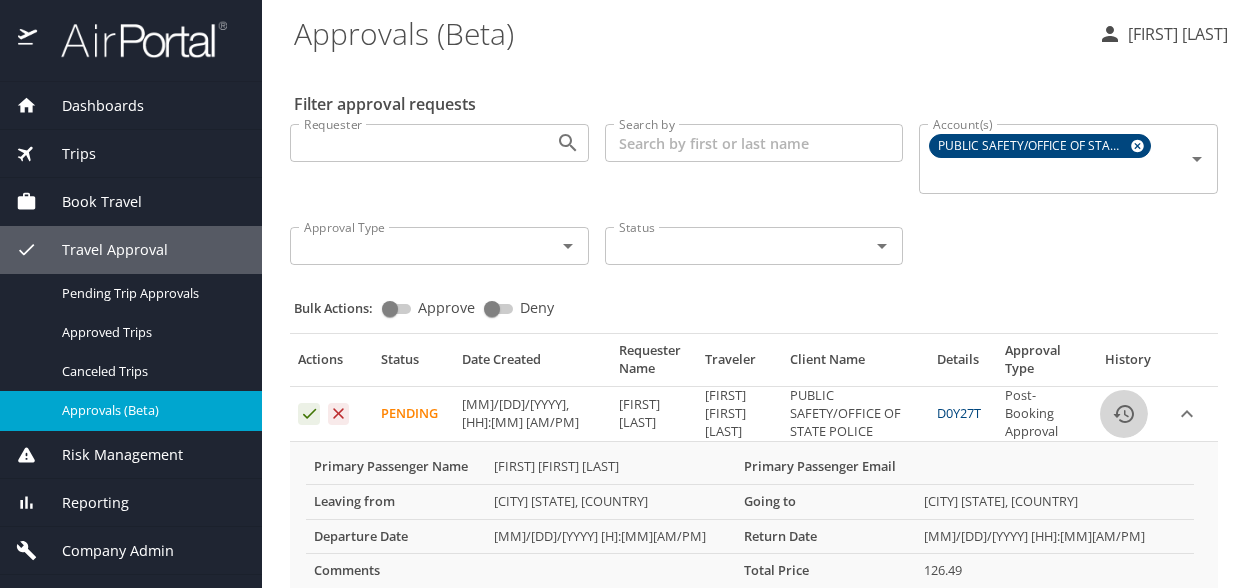click 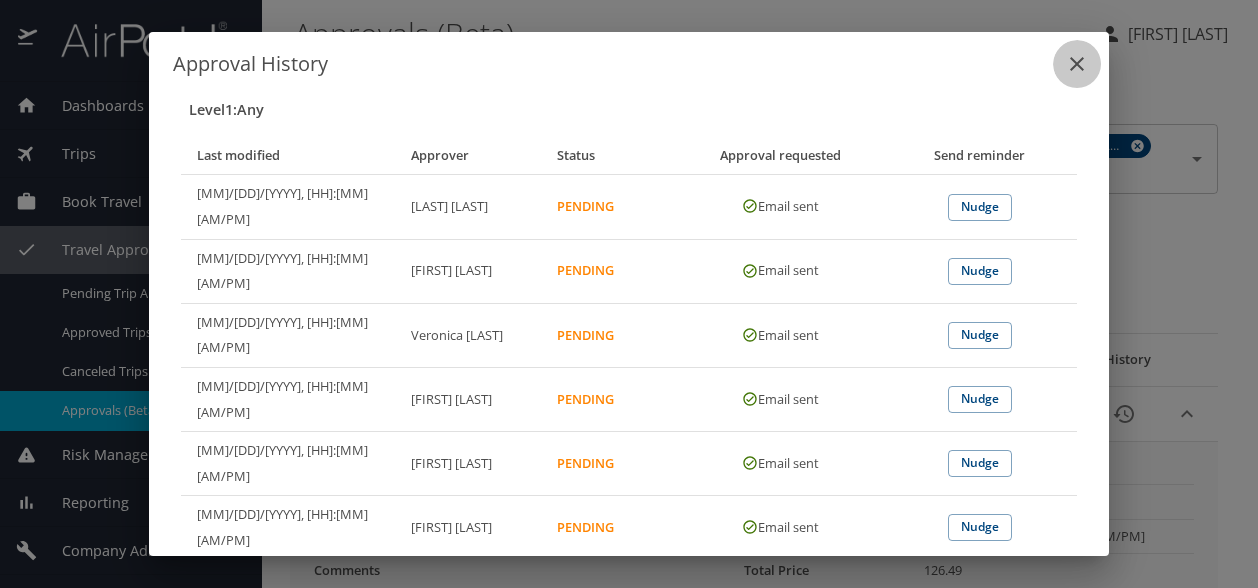 click 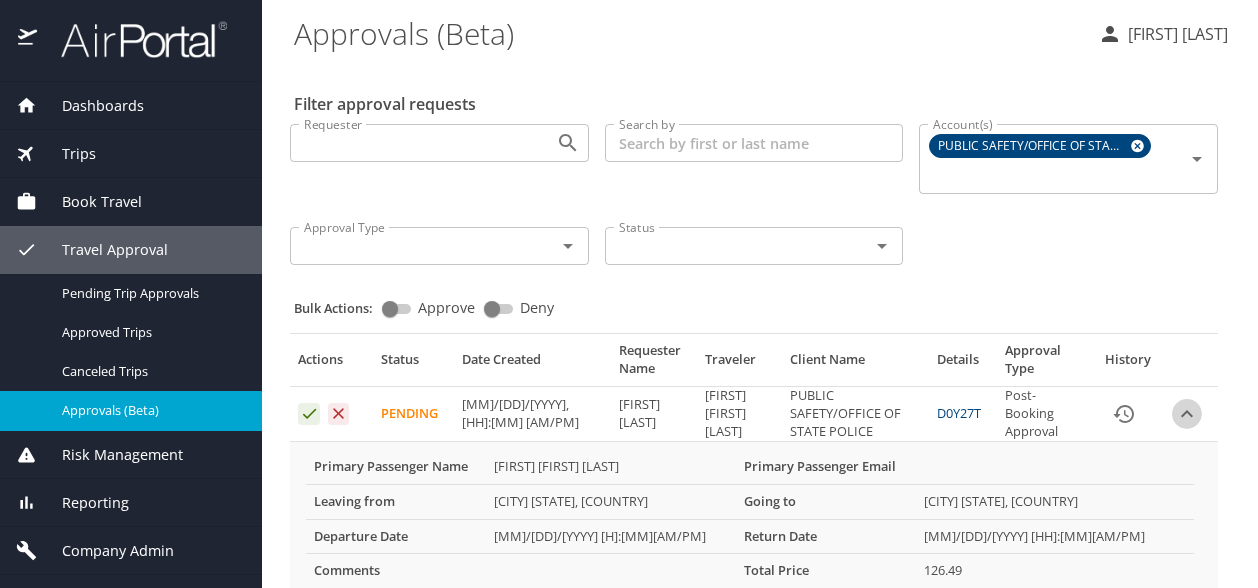 click 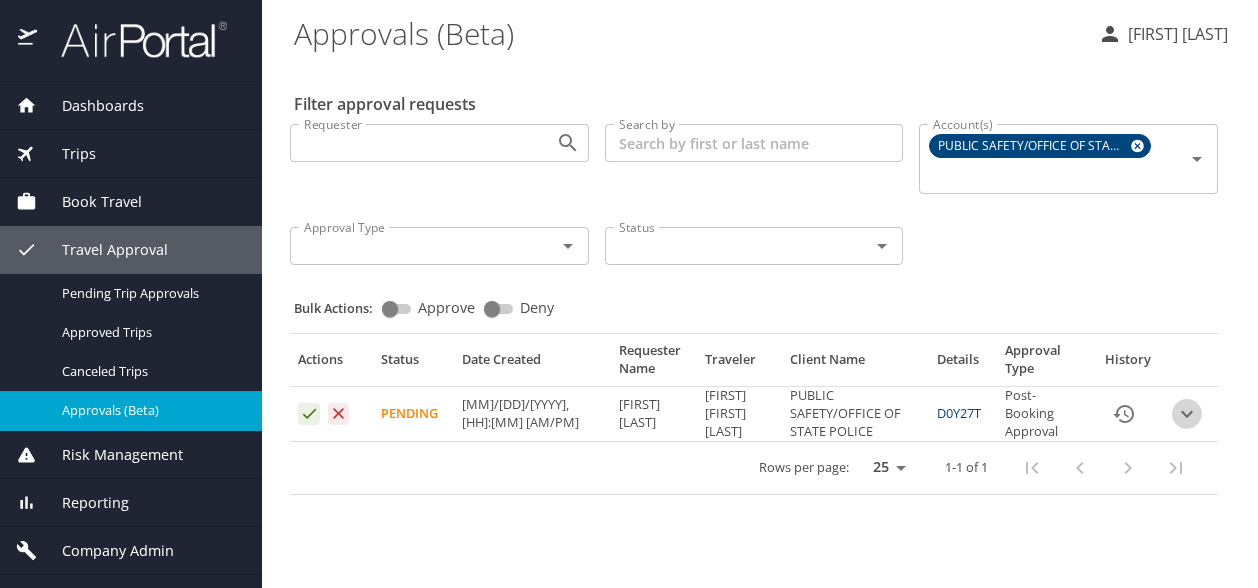 click 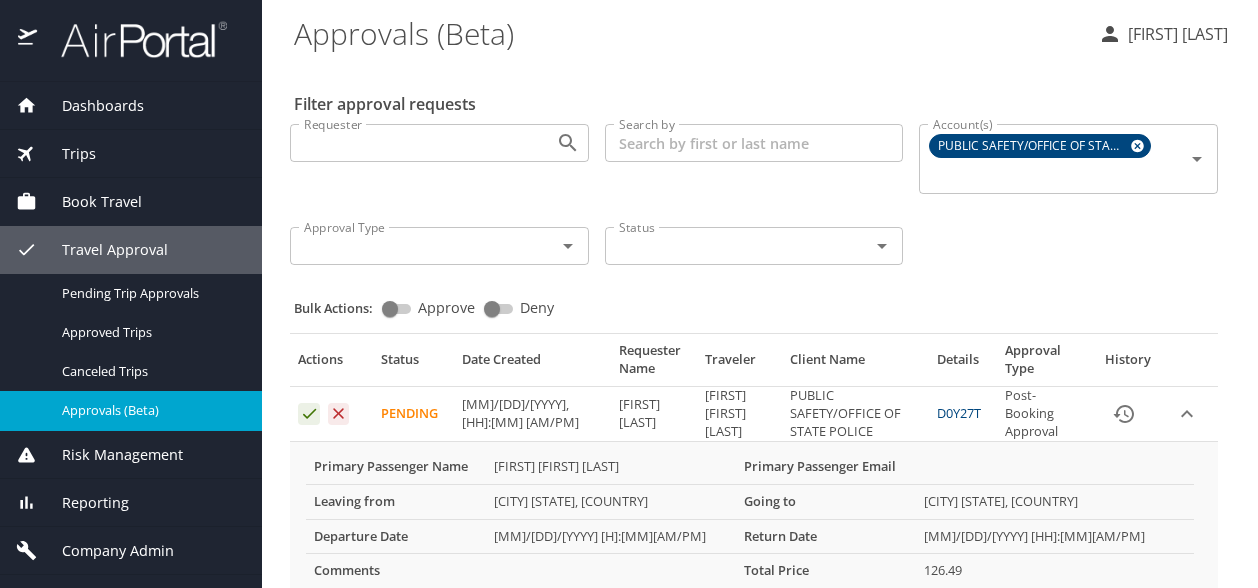scroll, scrollTop: 40, scrollLeft: 0, axis: vertical 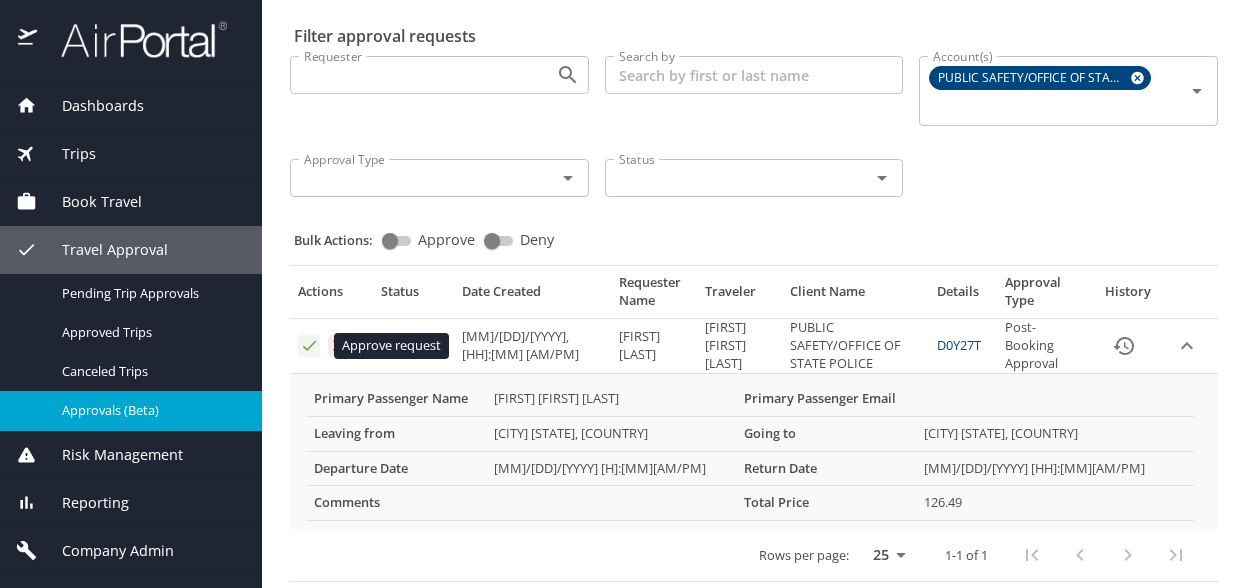 click 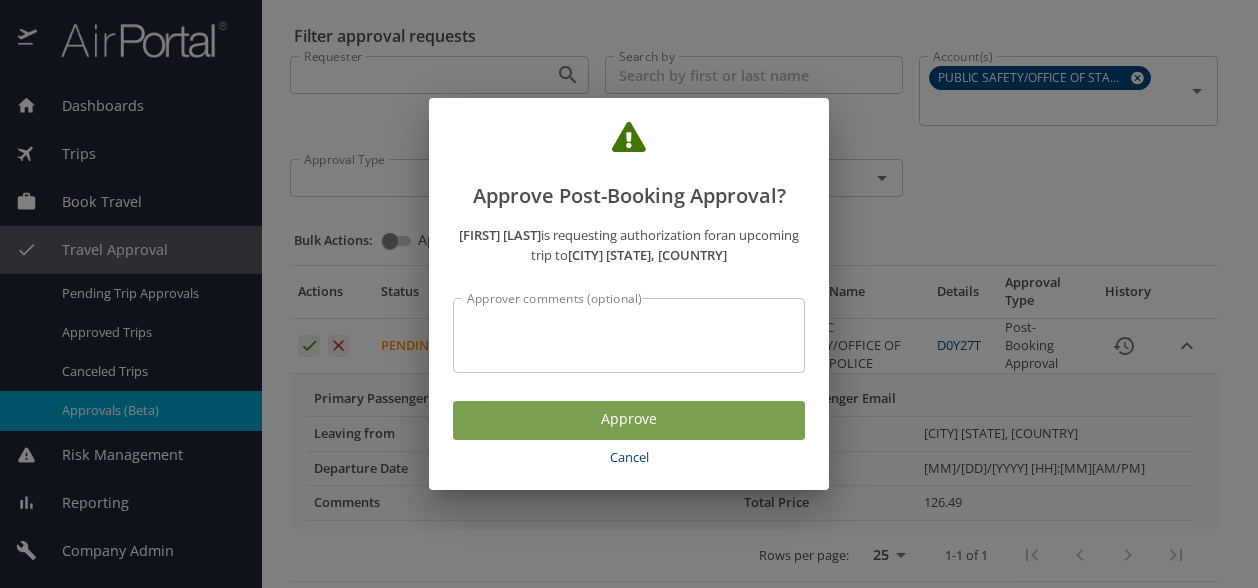 click on "Approve" at bounding box center [629, 419] 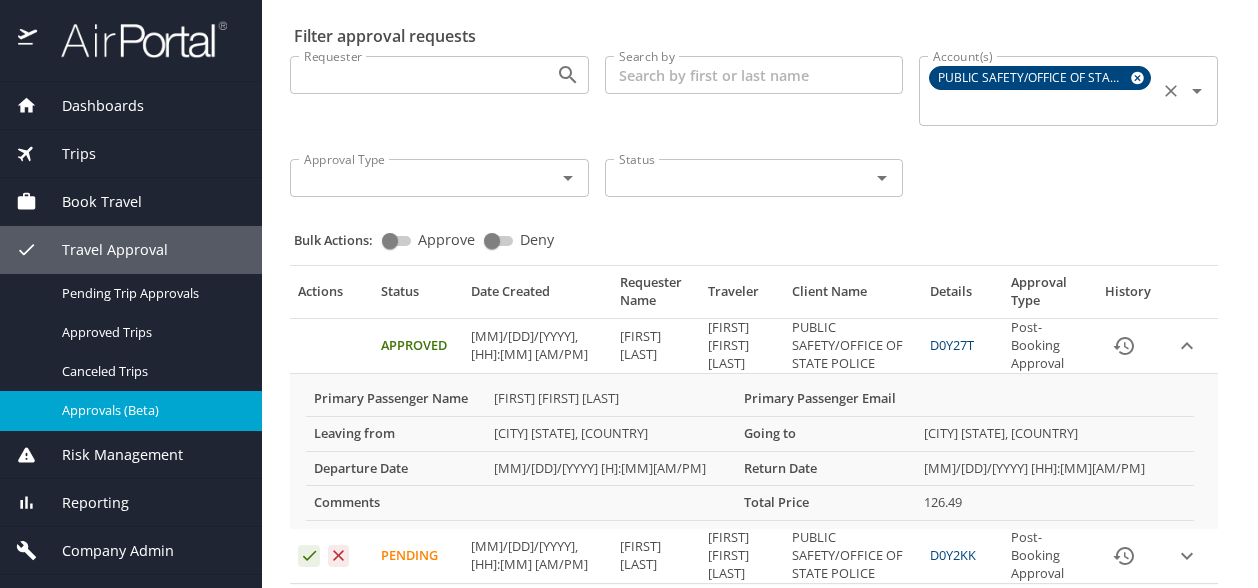 click 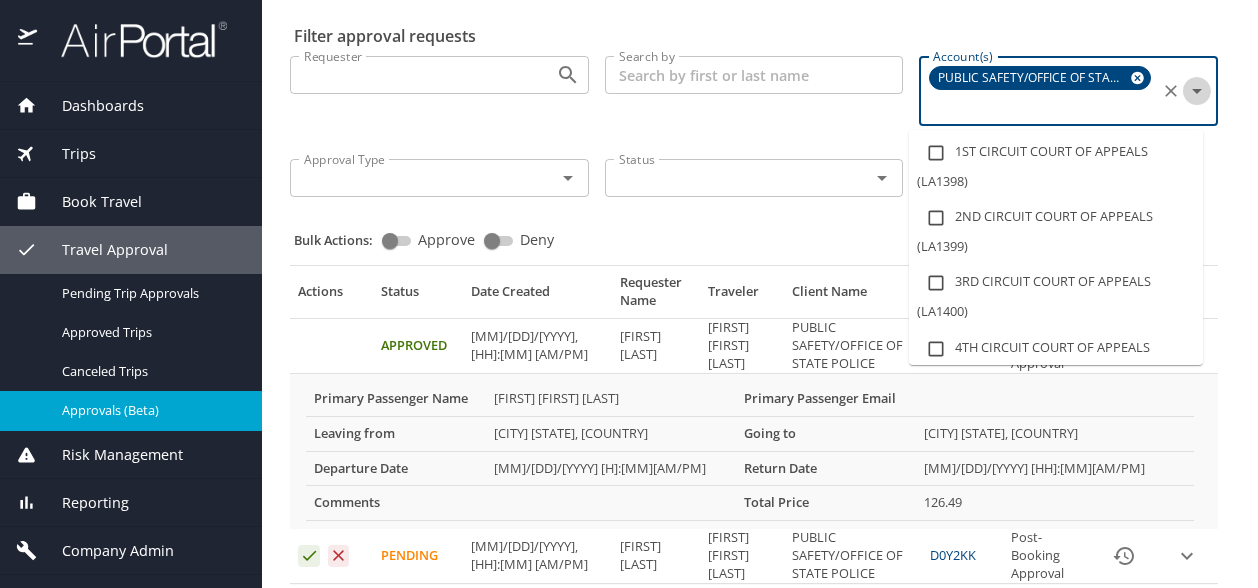 click 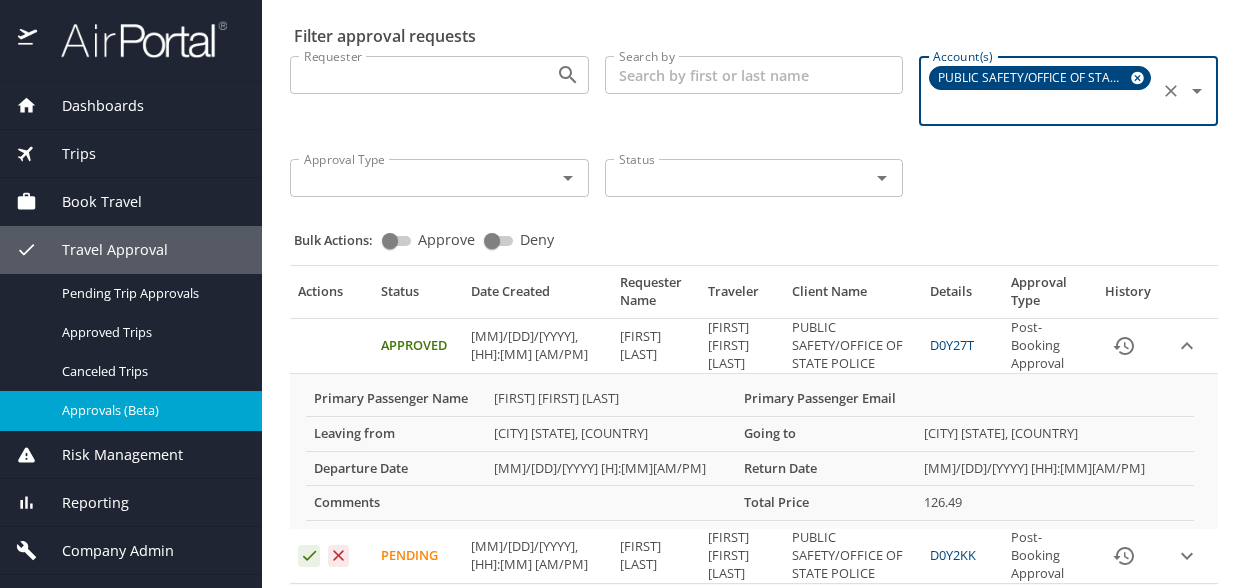 drag, startPoint x: 1246, startPoint y: 0, endPoint x: 453, endPoint y: 99, distance: 799.1558 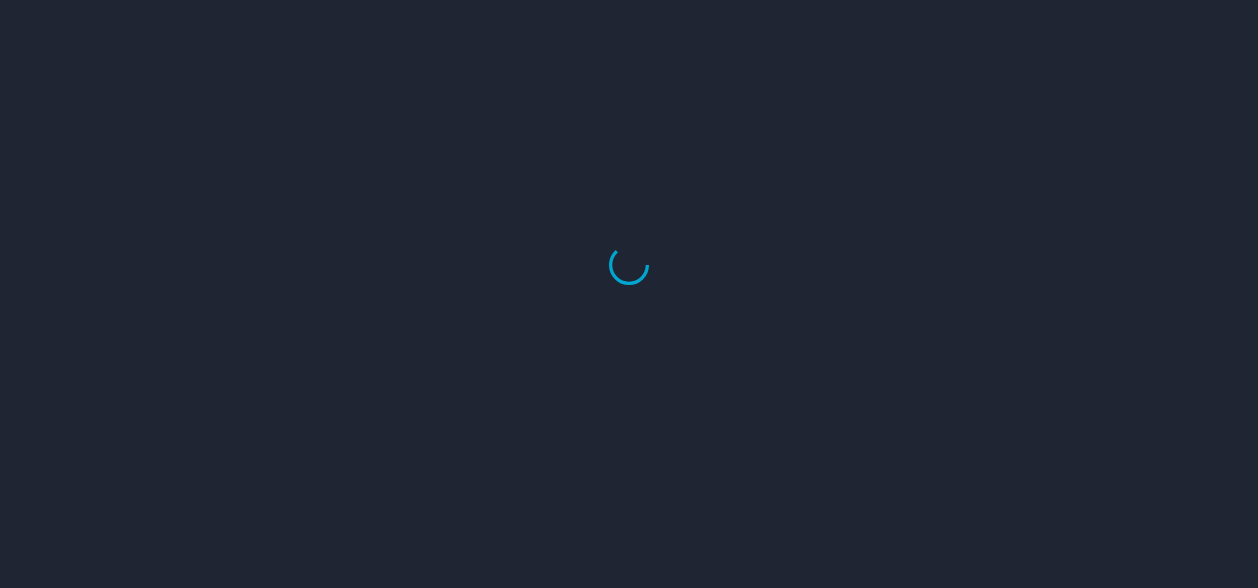 scroll, scrollTop: 0, scrollLeft: 0, axis: both 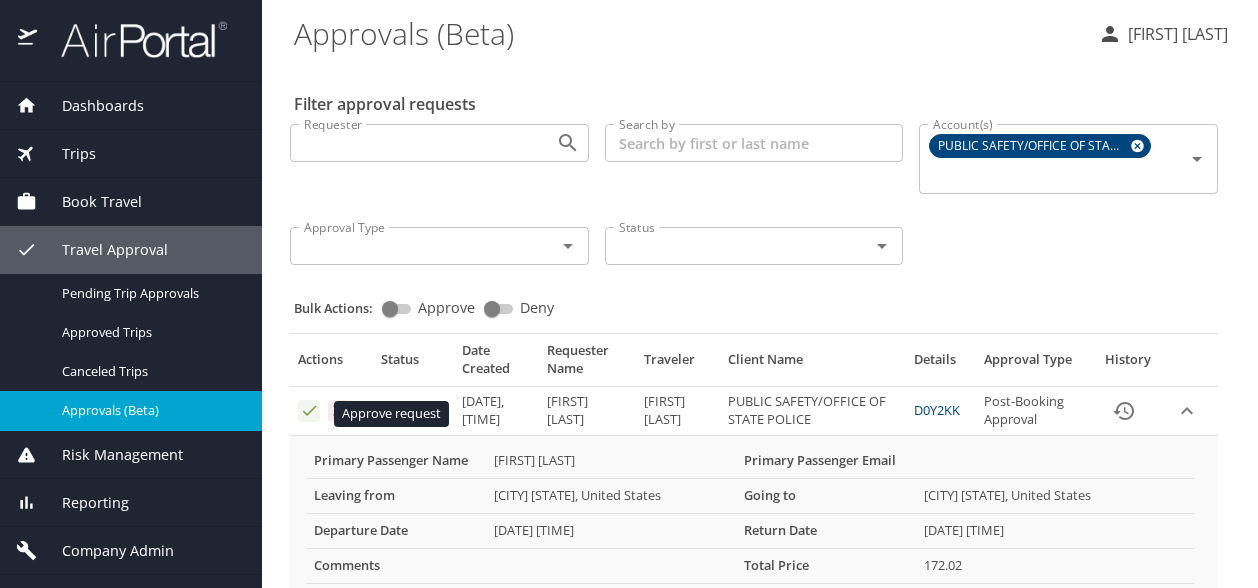 click 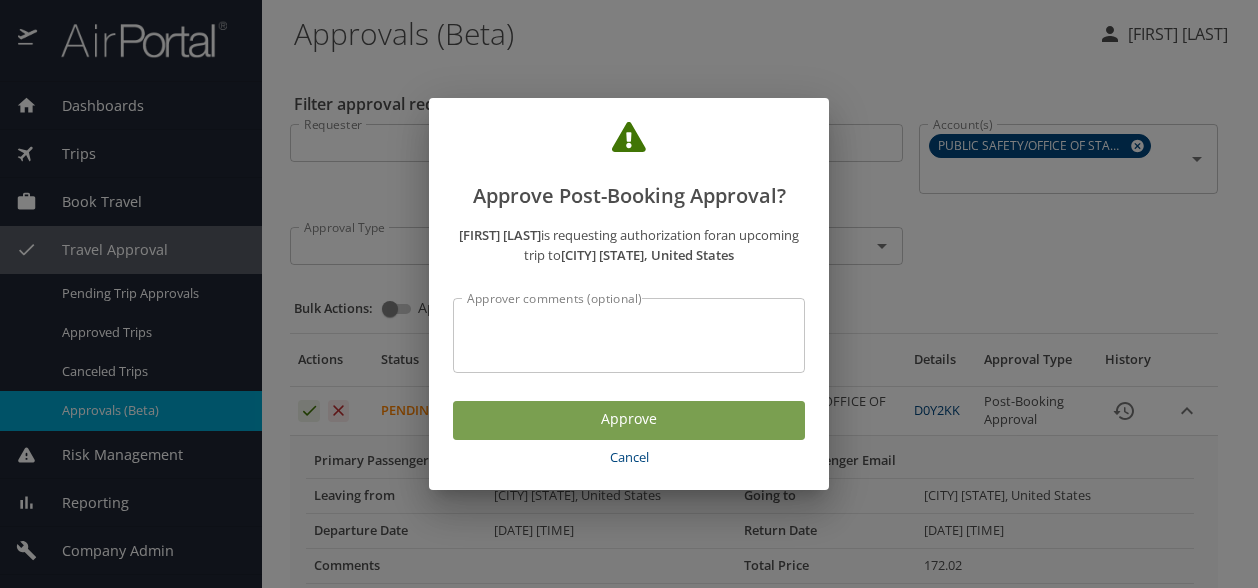click on "Approve" at bounding box center (629, 419) 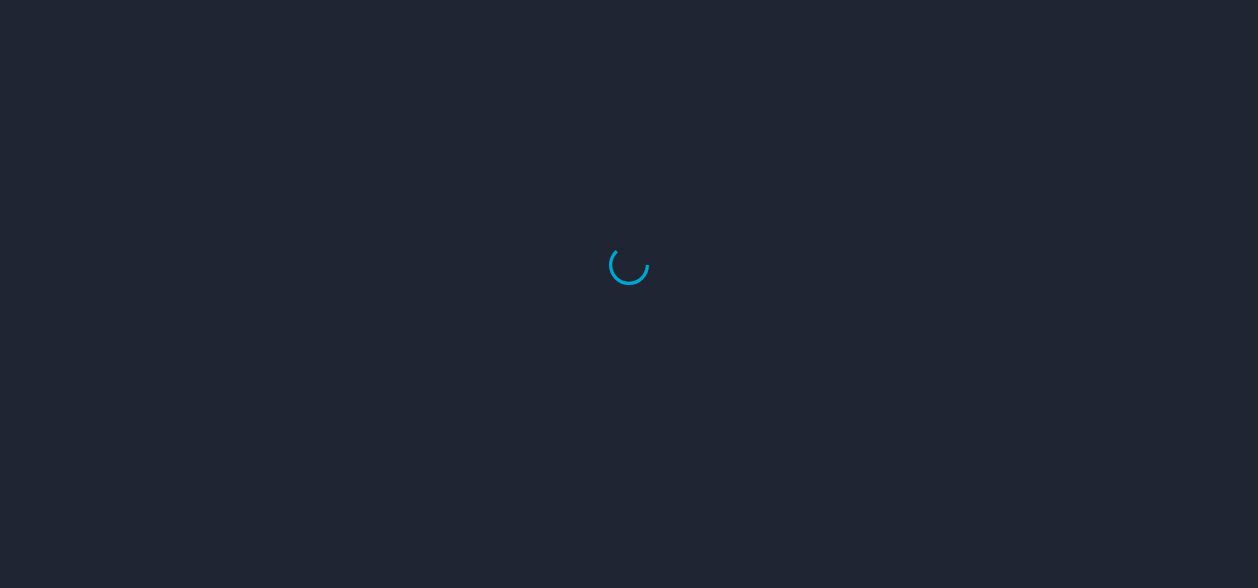 scroll, scrollTop: 0, scrollLeft: 0, axis: both 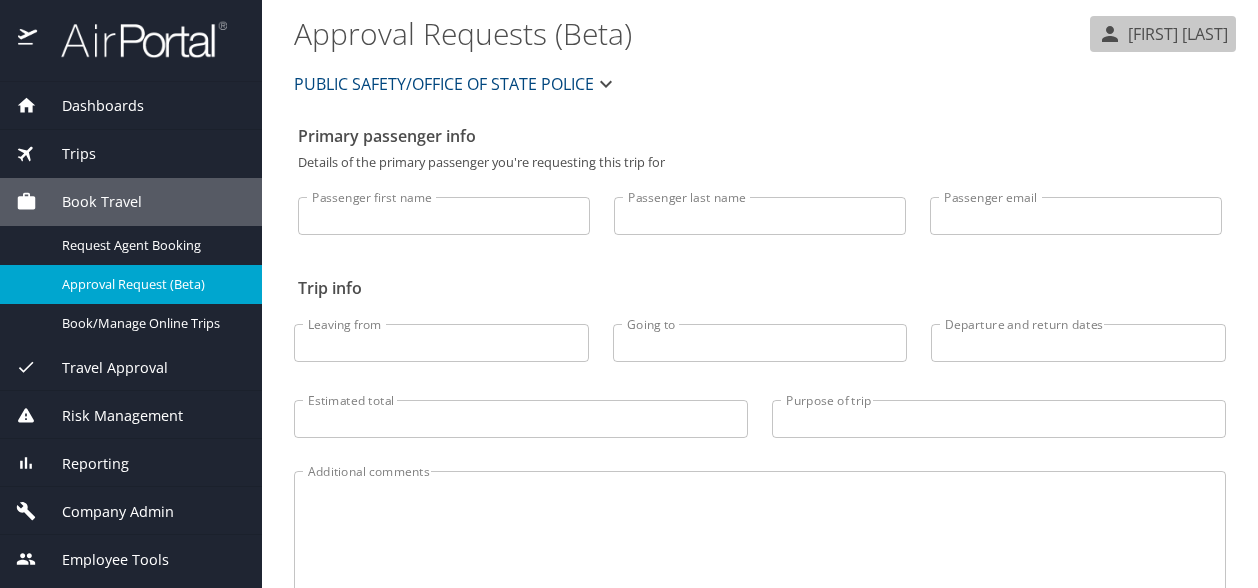 click on "NATASHA DEMOULIN" at bounding box center (1175, 34) 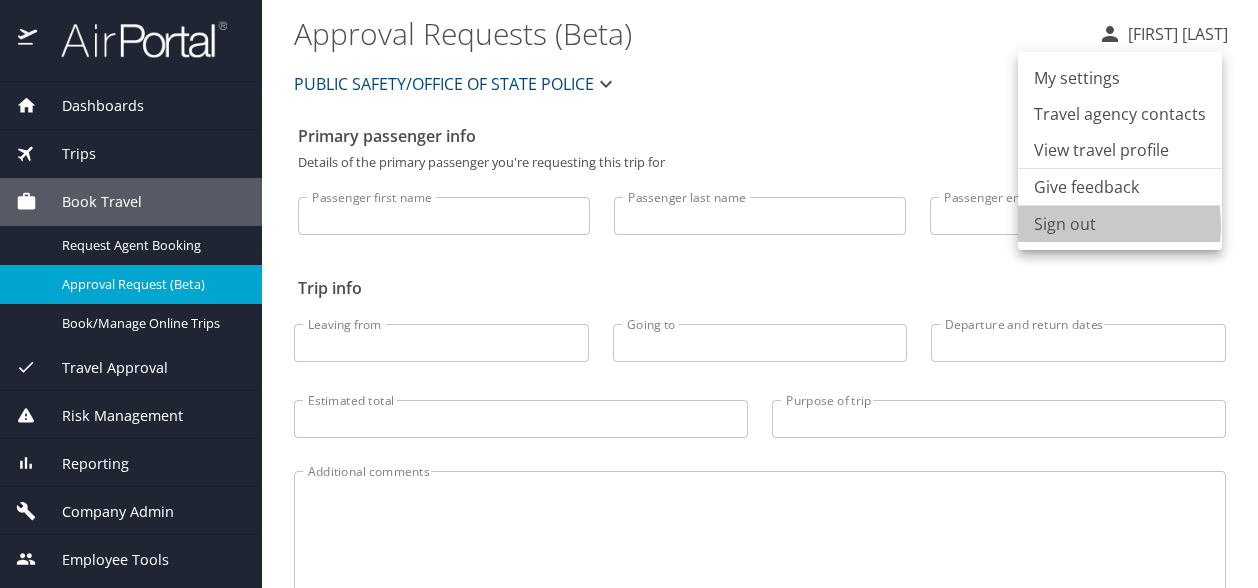 click on "Sign out" at bounding box center (1120, 224) 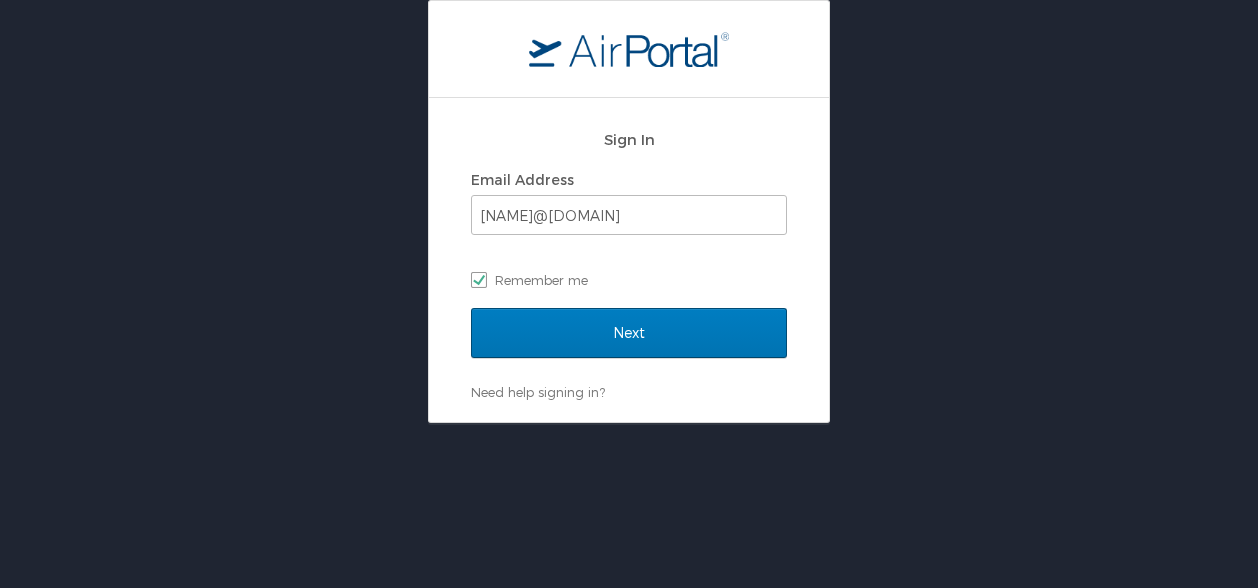 scroll, scrollTop: 0, scrollLeft: 0, axis: both 